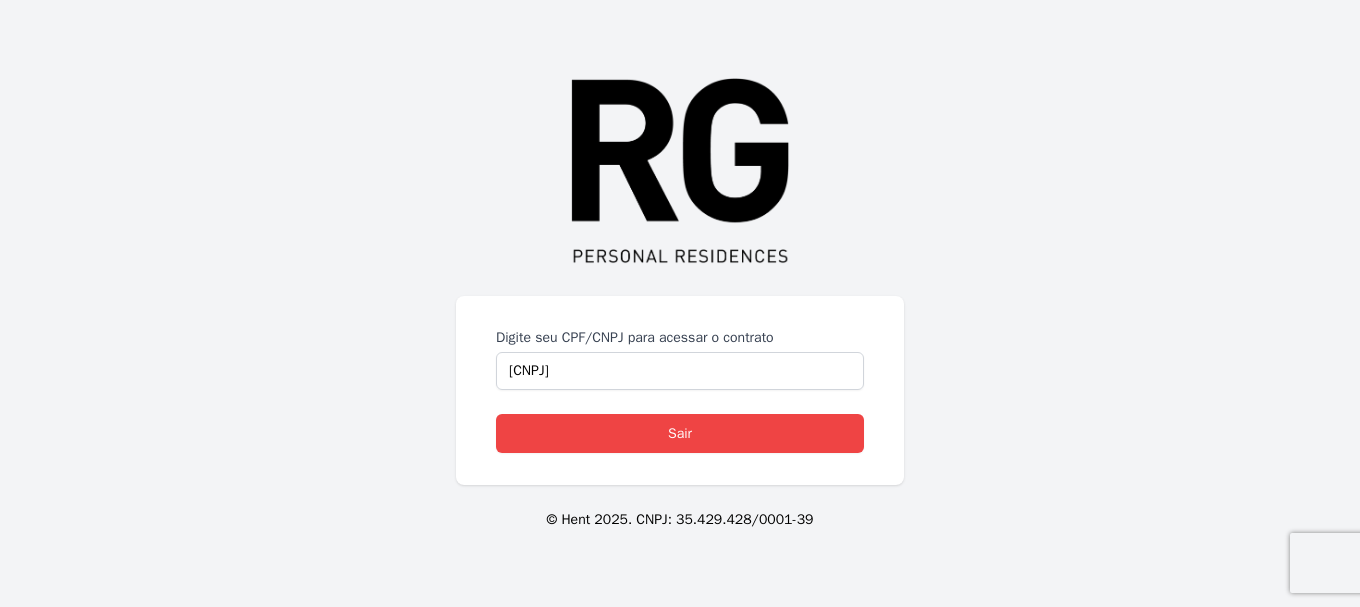 scroll, scrollTop: 0, scrollLeft: 0, axis: both 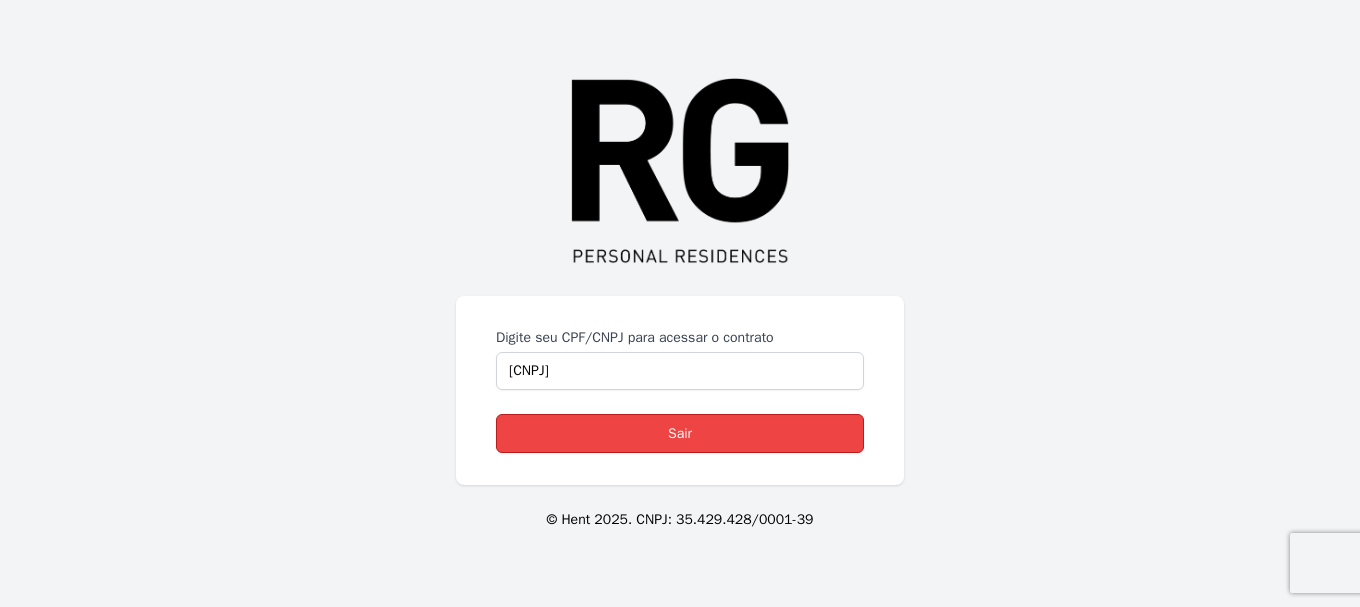click on "Sair" at bounding box center (680, 433) 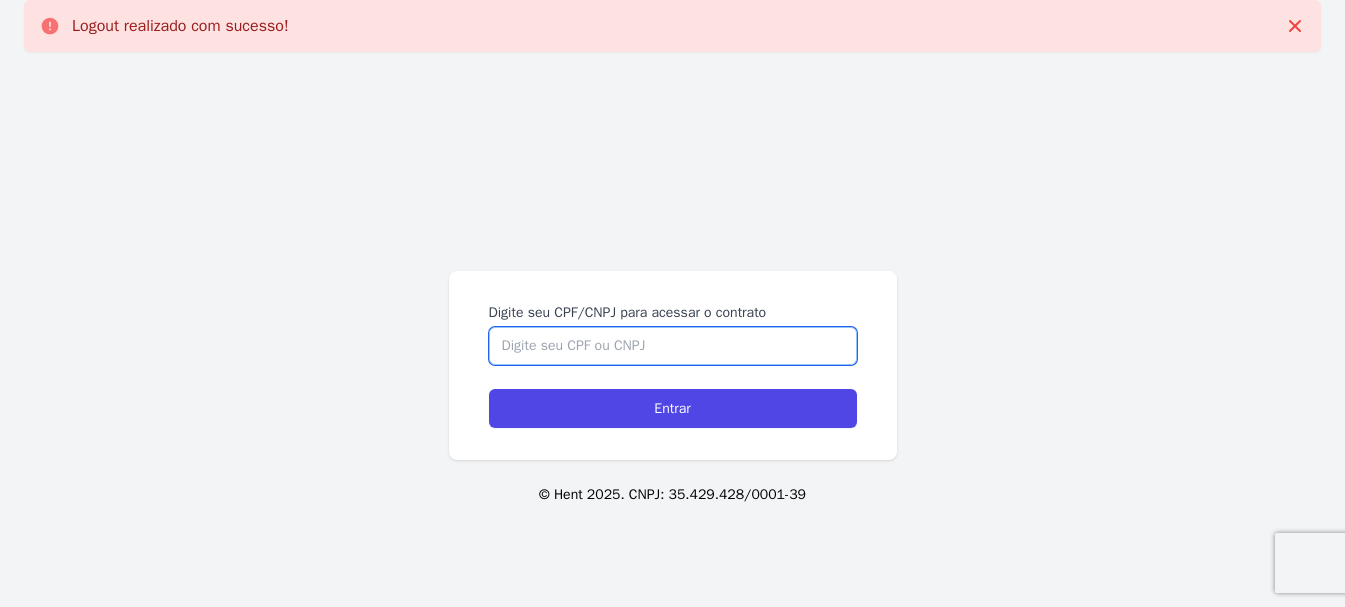 click on "Digite seu CPF/CNPJ para acessar o contrato" at bounding box center (673, 346) 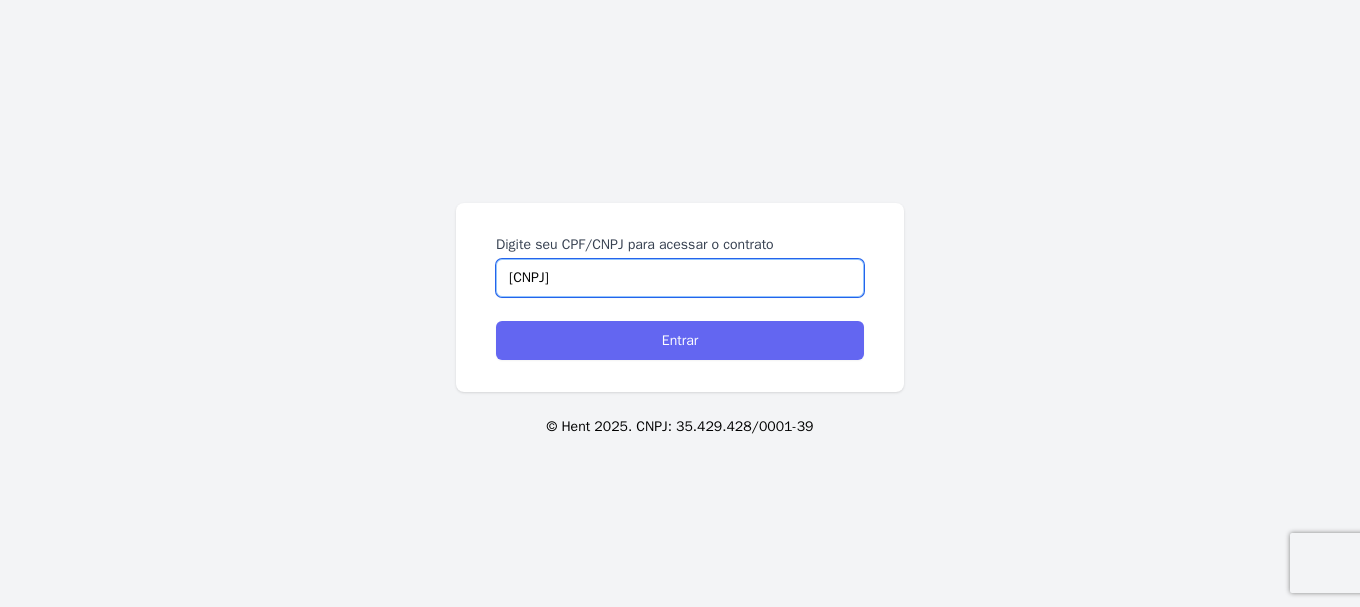 type on "07723340000190" 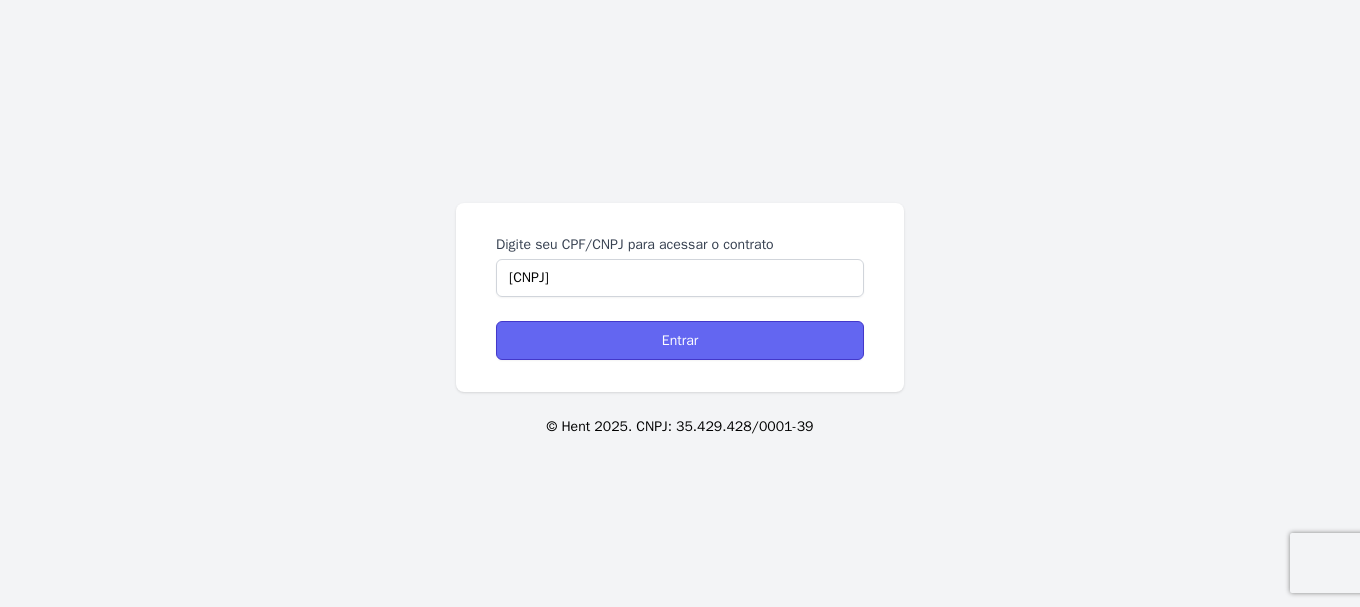 click on "Entrar" at bounding box center [680, 340] 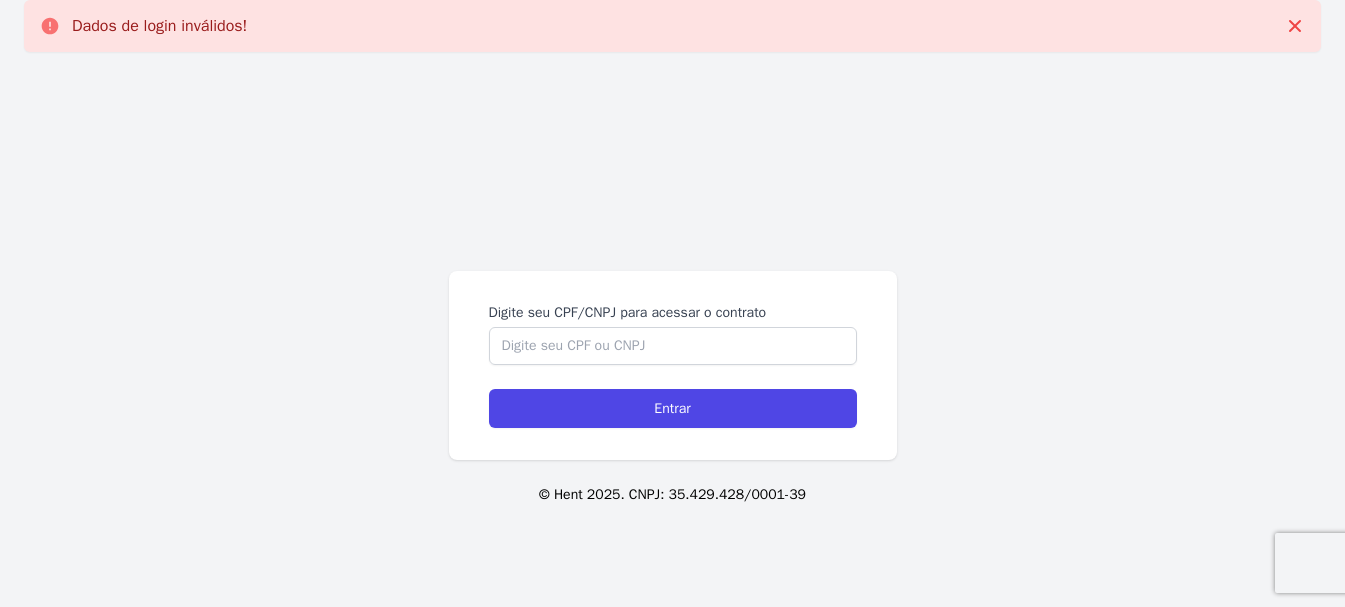 scroll, scrollTop: 0, scrollLeft: 0, axis: both 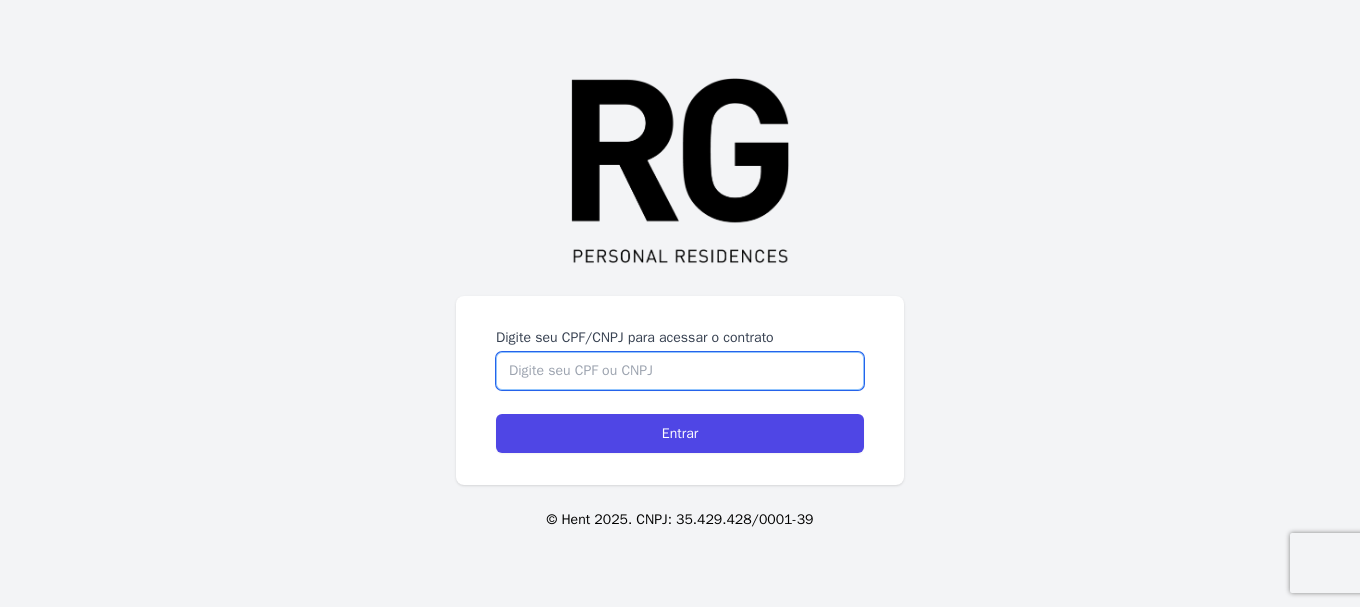 click on "Digite seu CPF/CNPJ para acessar o contrato" at bounding box center [680, 371] 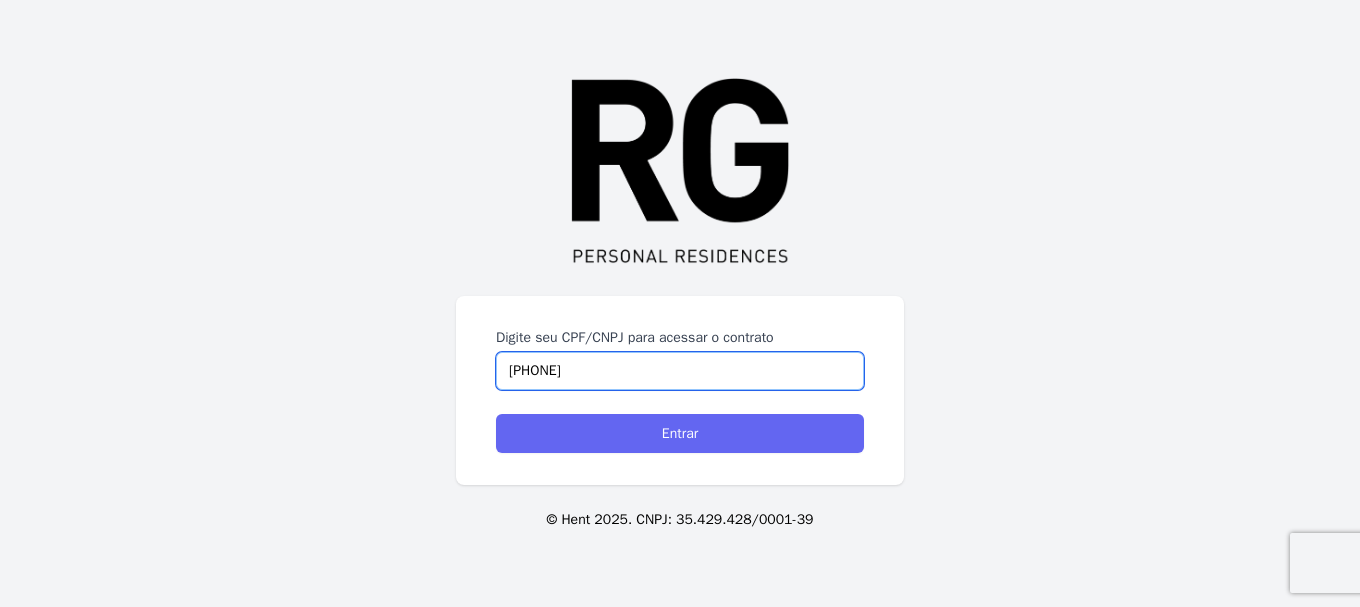 type on "[PHONE]" 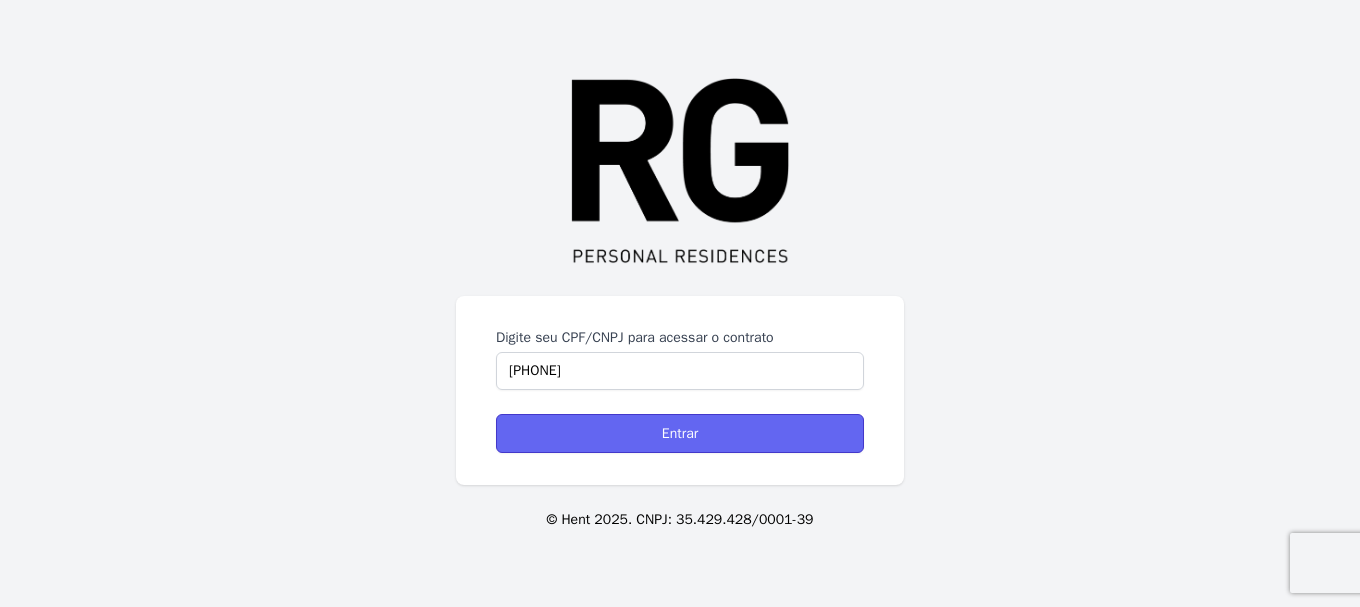 click on "Entrar" at bounding box center [680, 433] 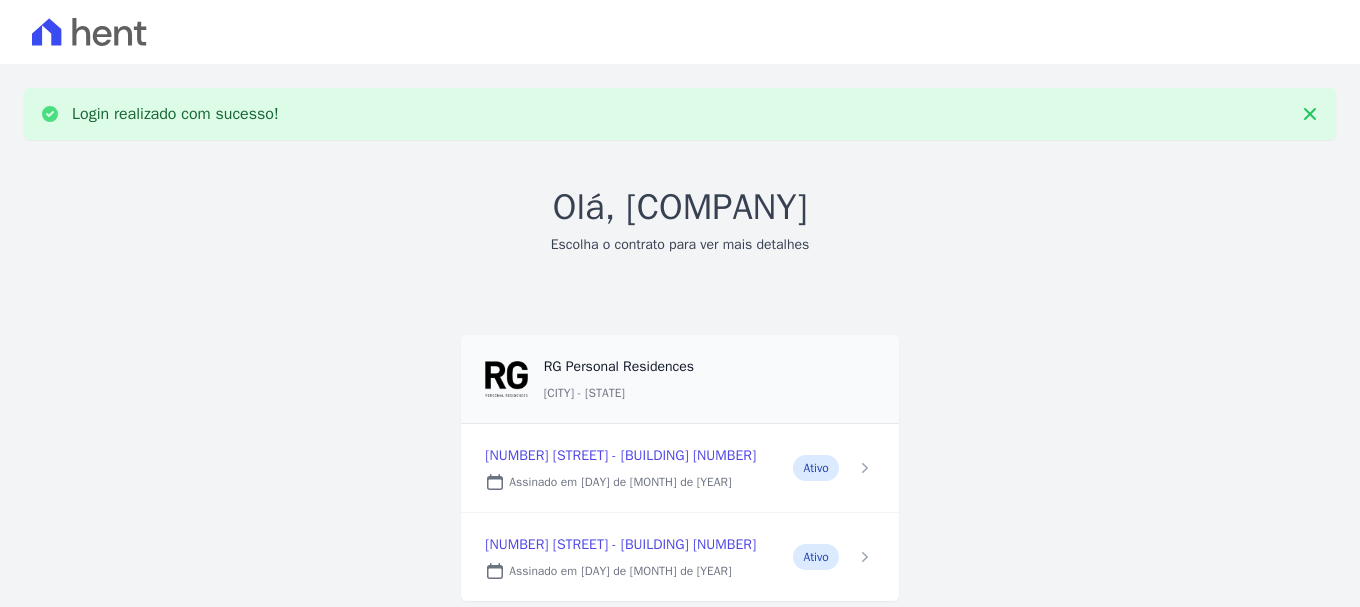 scroll, scrollTop: 0, scrollLeft: 0, axis: both 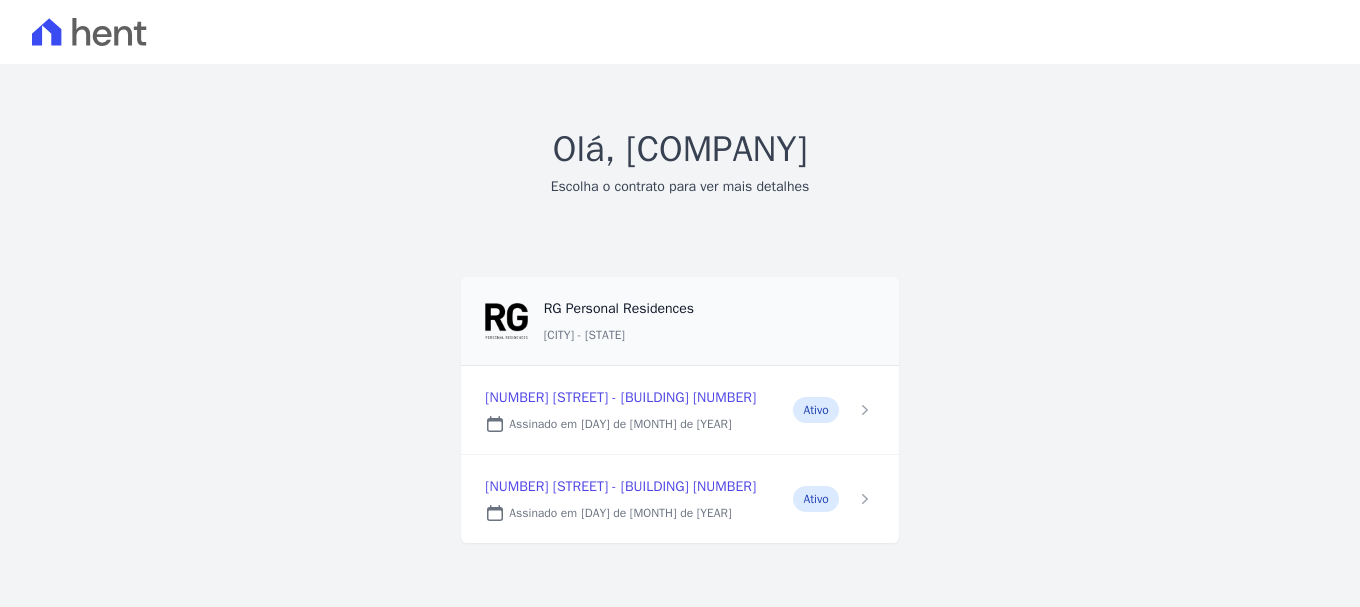 click at bounding box center [679, 499] 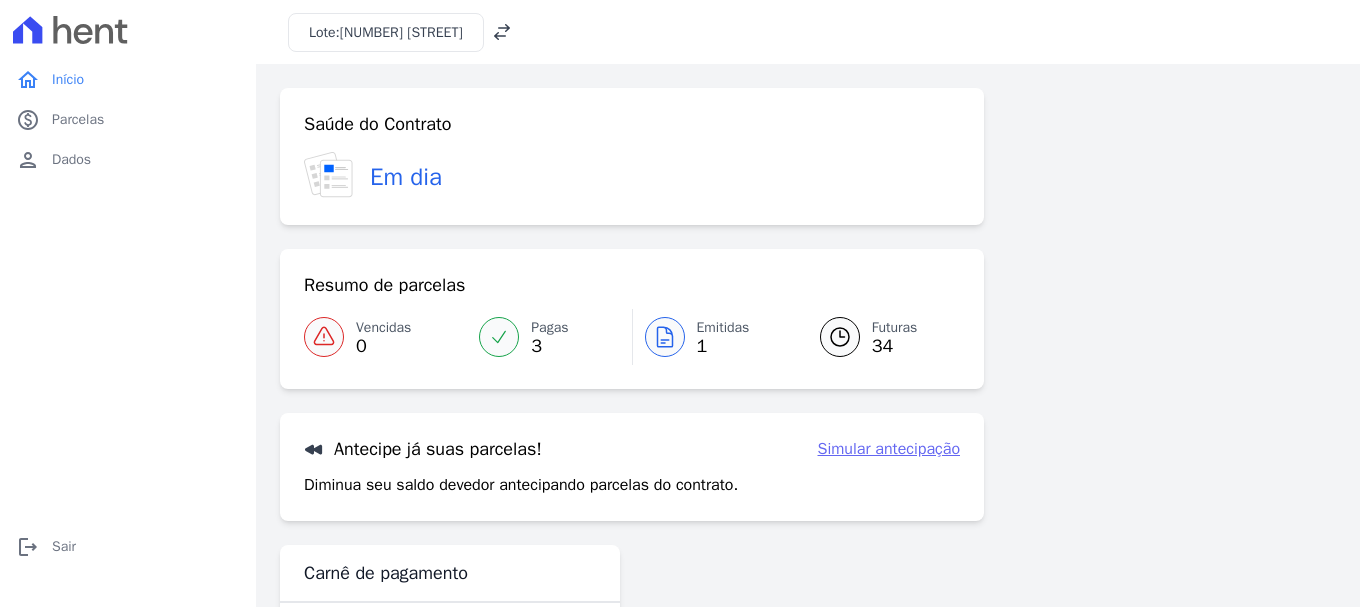 scroll, scrollTop: 80, scrollLeft: 0, axis: vertical 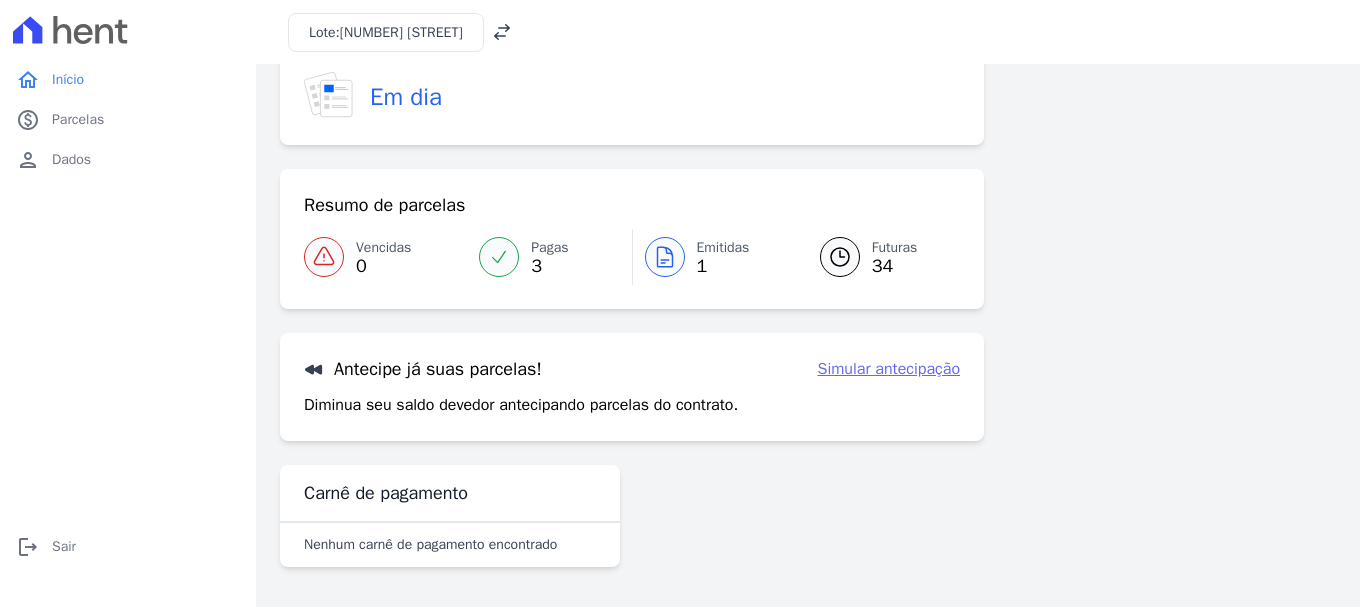 click at bounding box center [665, 257] 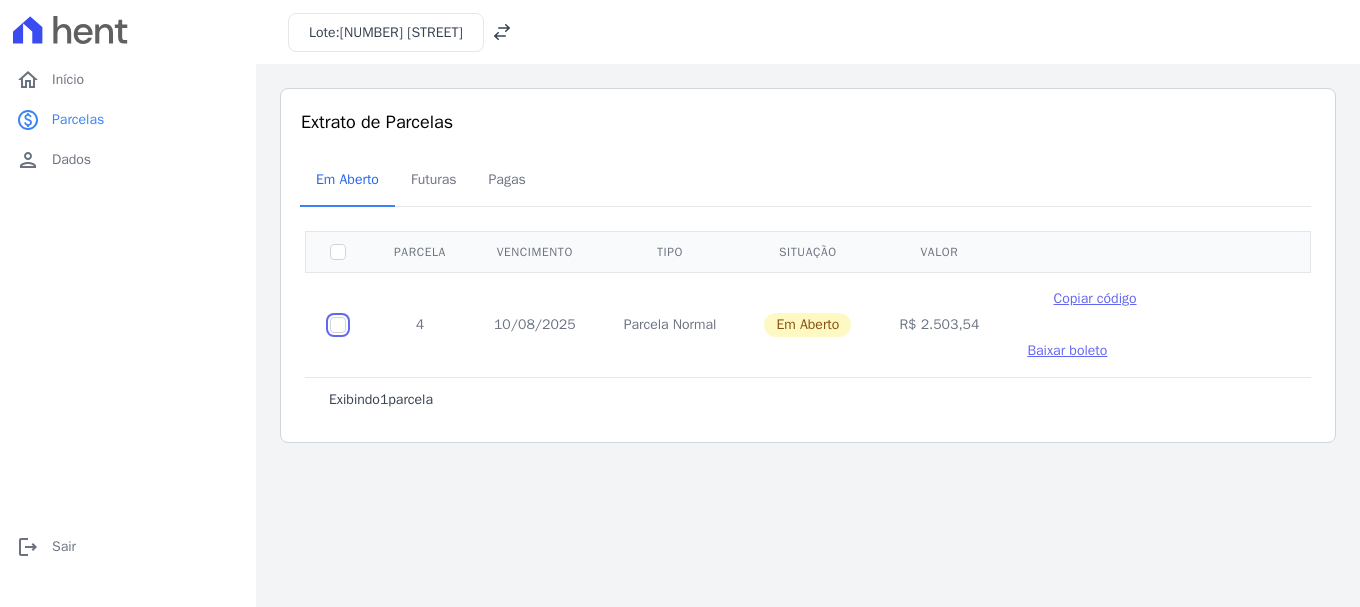 click at bounding box center (338, 325) 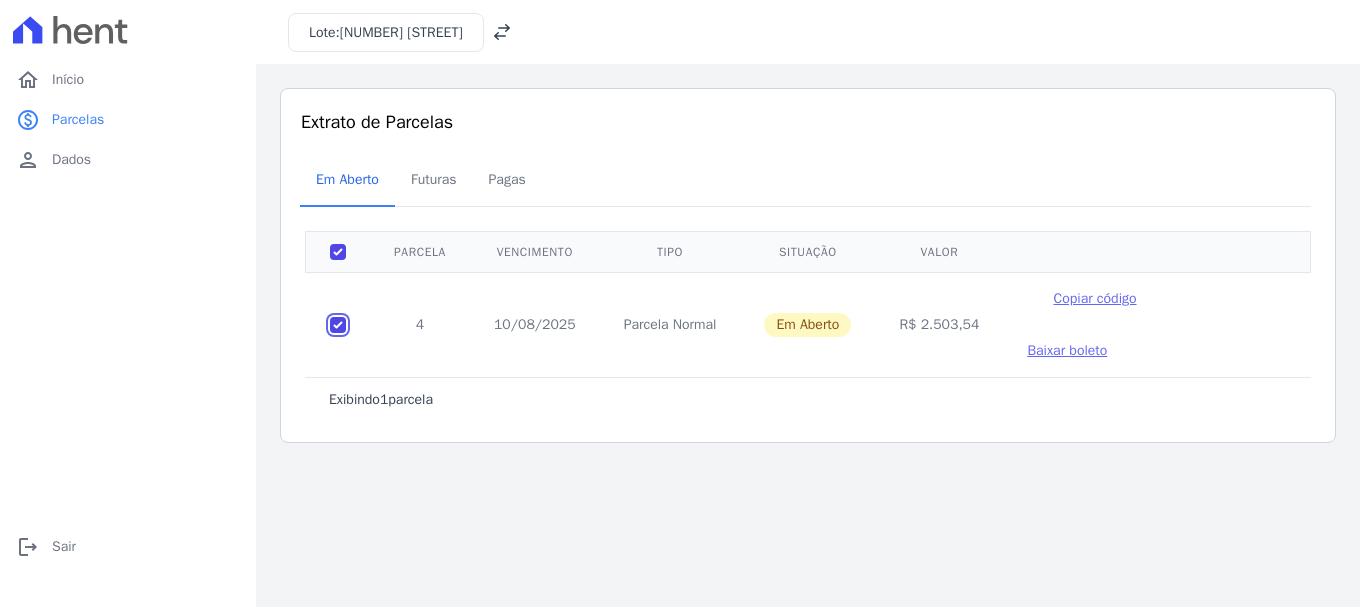 checkbox on "true" 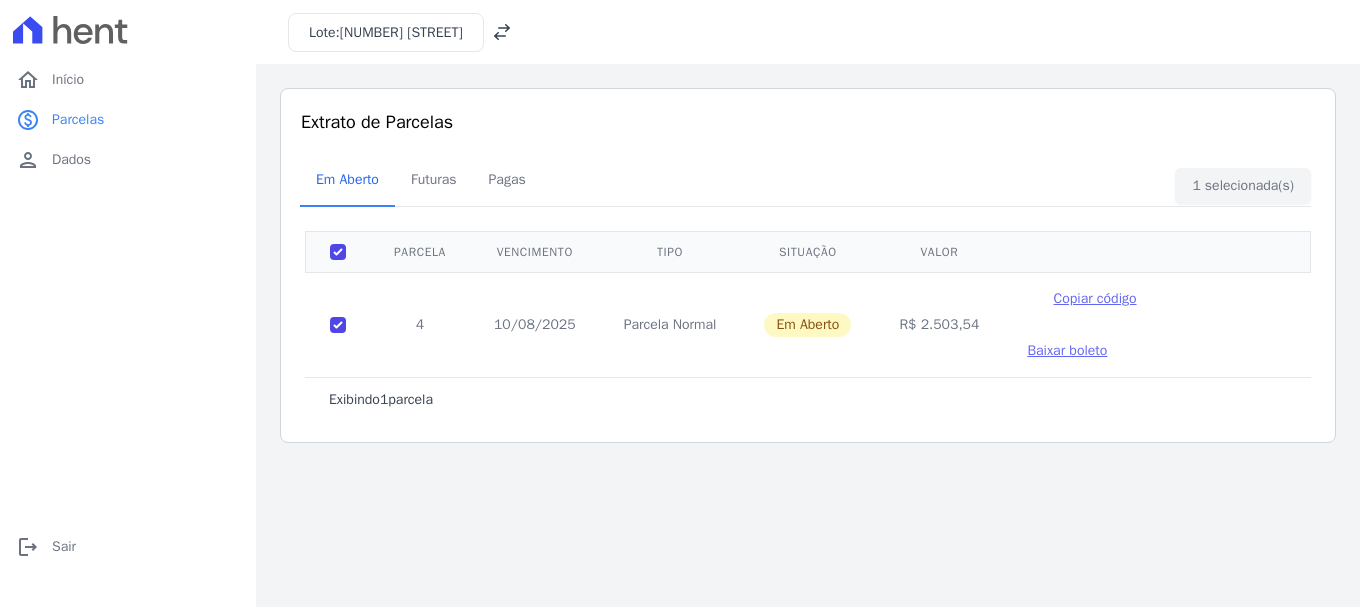 click on "Baixar boleto" at bounding box center (1067, 350) 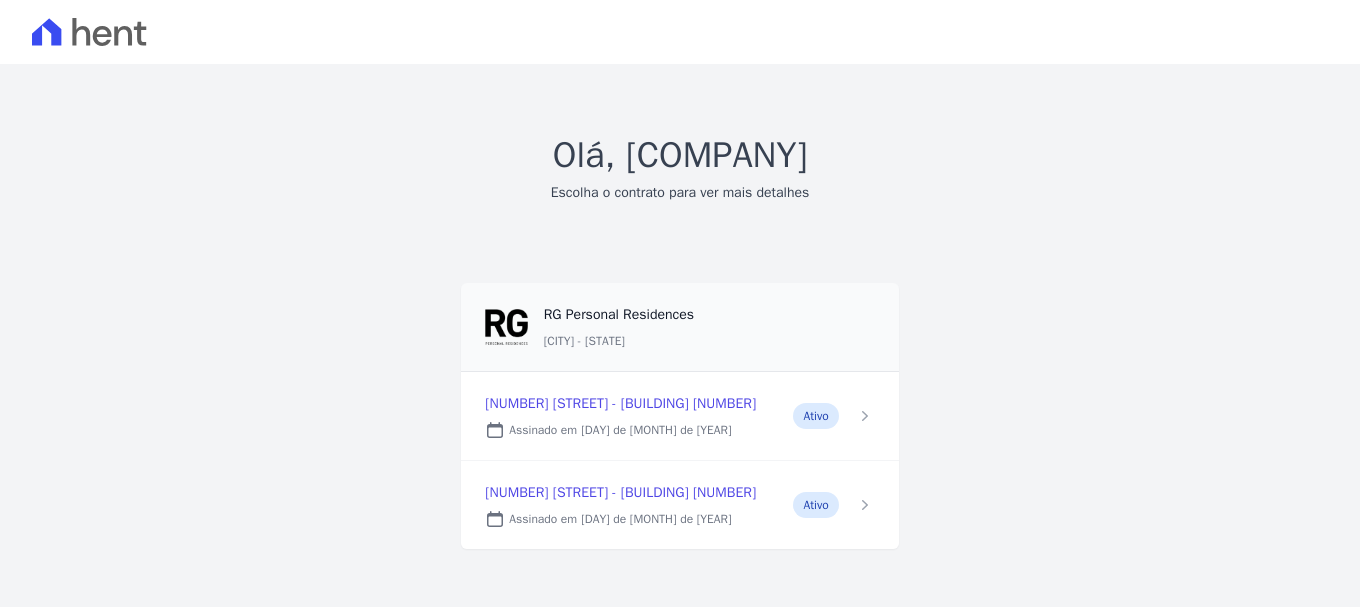 click at bounding box center (679, 416) 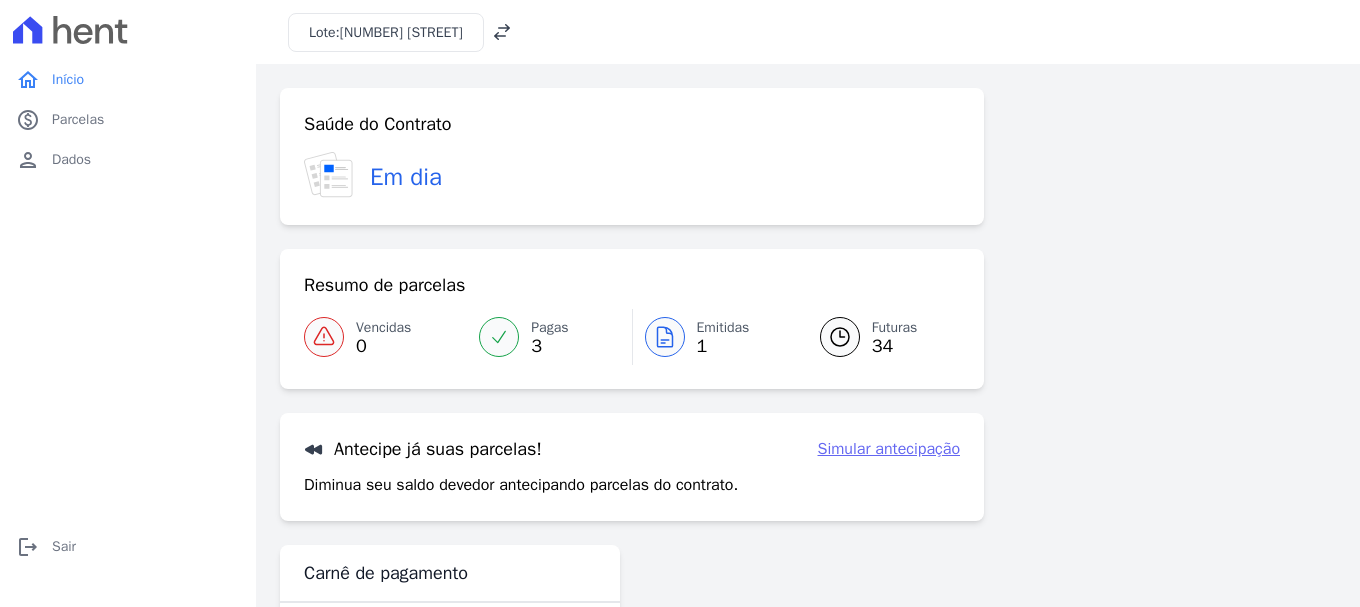scroll, scrollTop: 80, scrollLeft: 0, axis: vertical 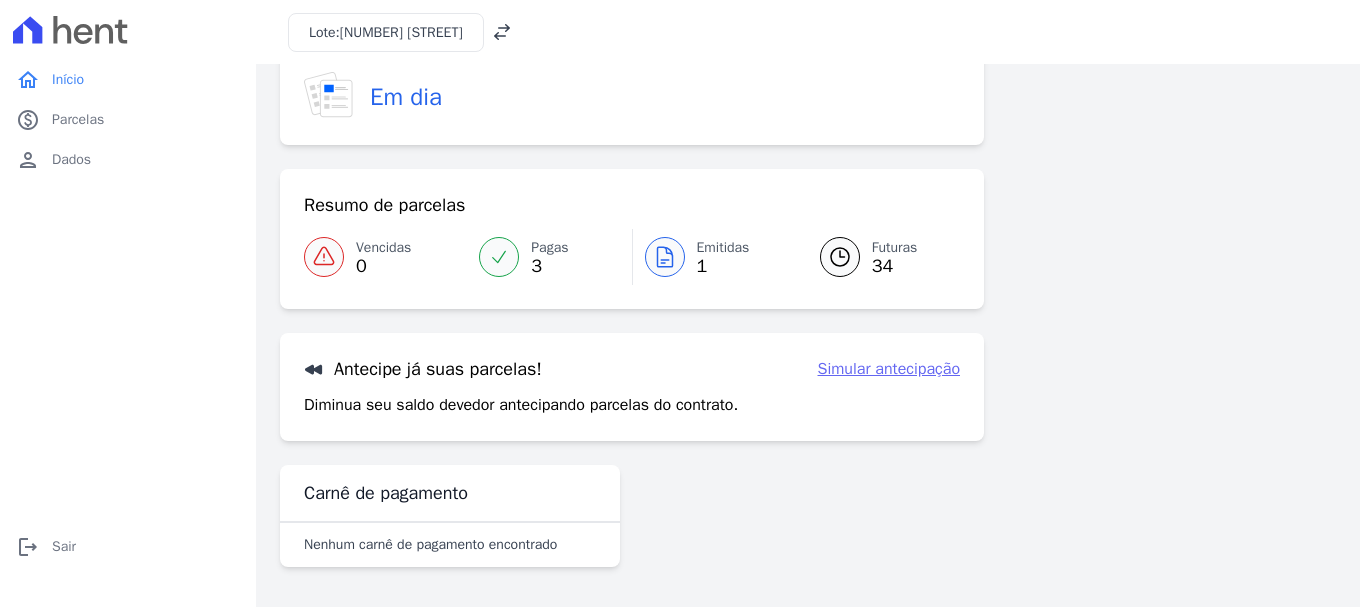 click on "Antecipe já suas parcelas!
Simular antecipação
Diminua seu saldo devedor antecipando parcelas do contrato.
Simular antecipação" at bounding box center (632, 387) 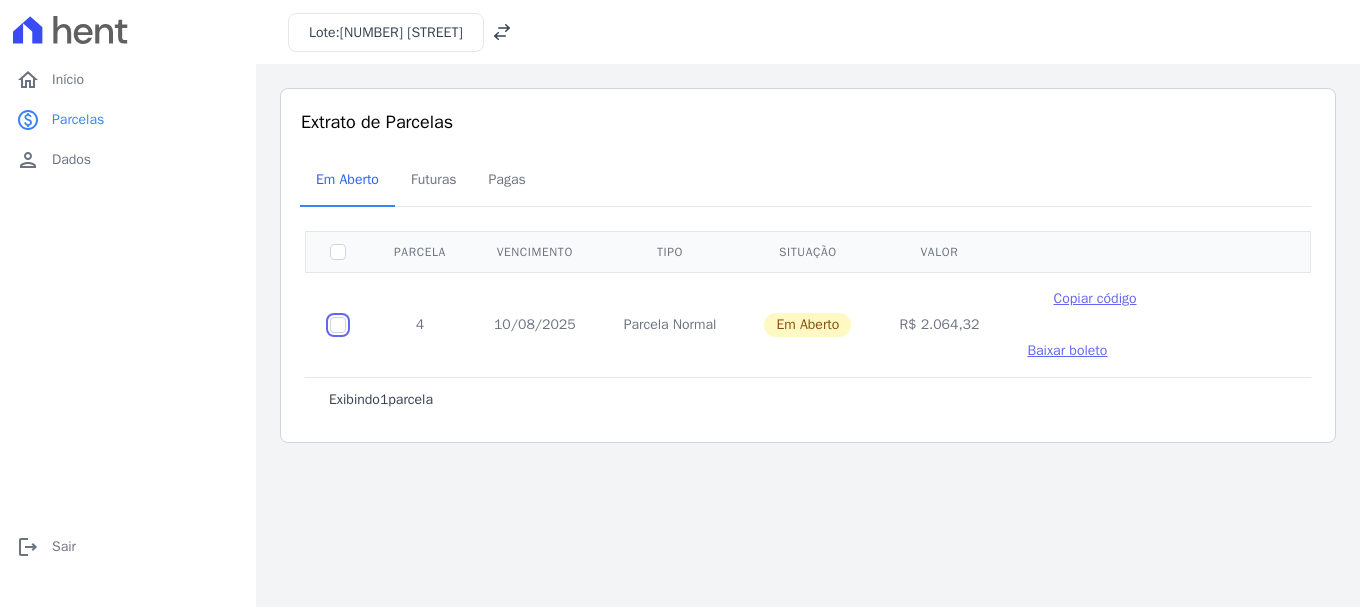 click at bounding box center [338, 325] 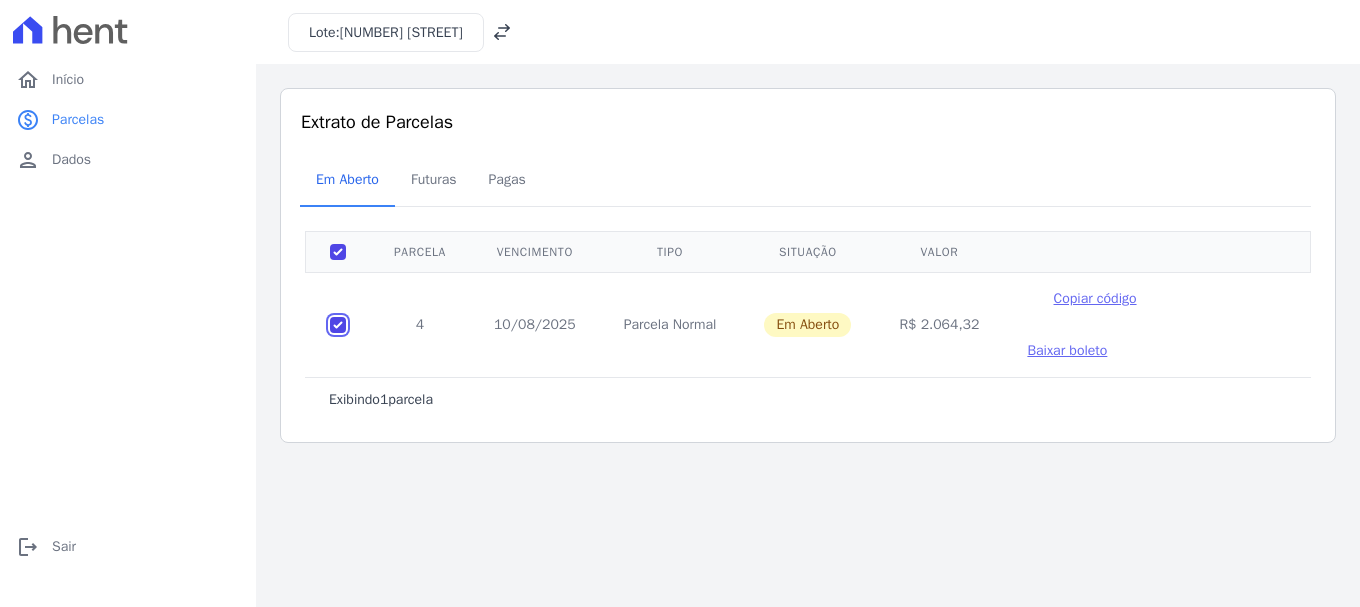 checkbox on "true" 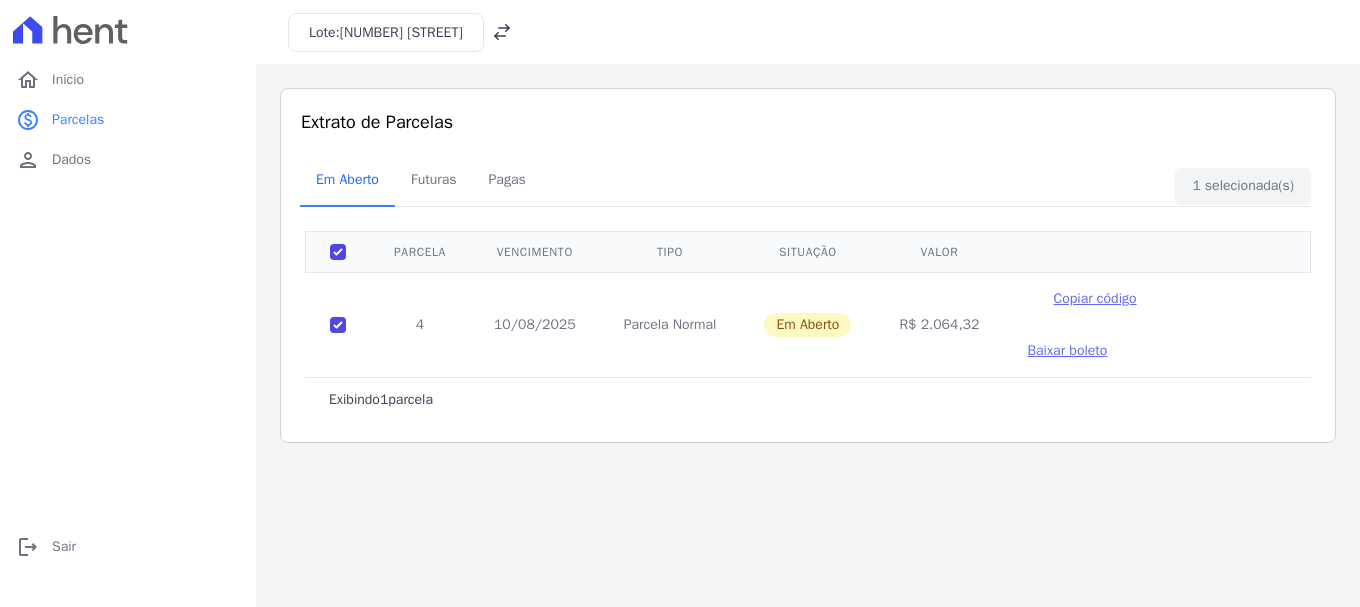 click on "Baixar boleto" at bounding box center [1067, 350] 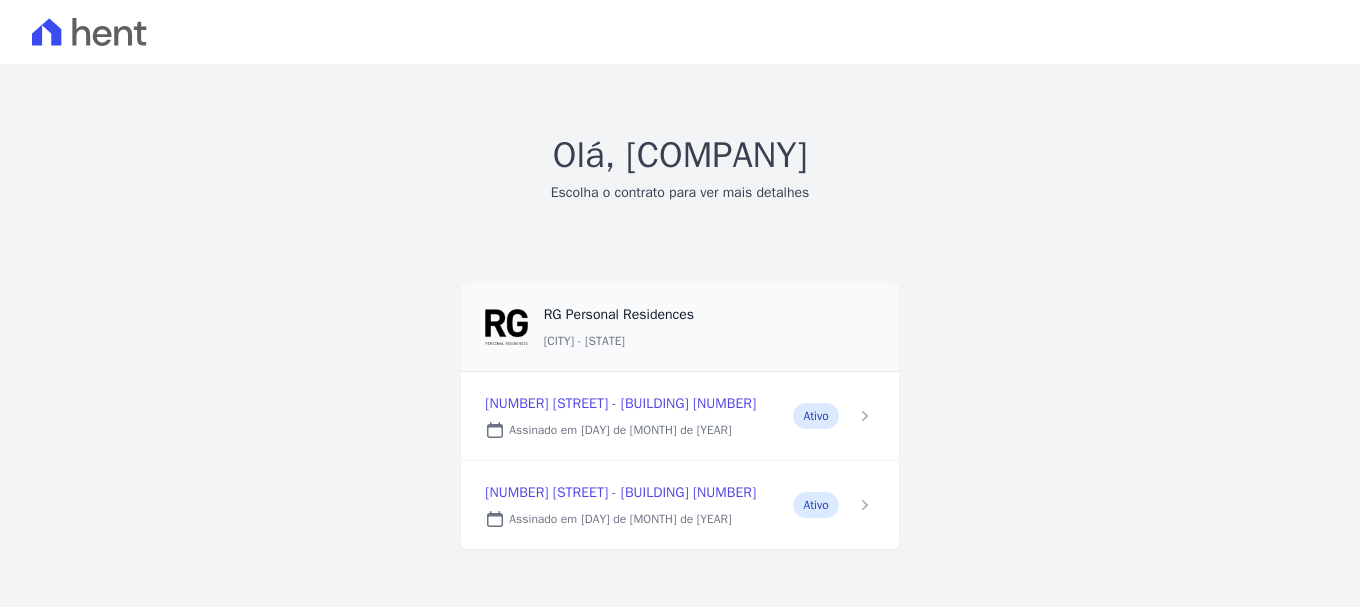 click at bounding box center (679, 505) 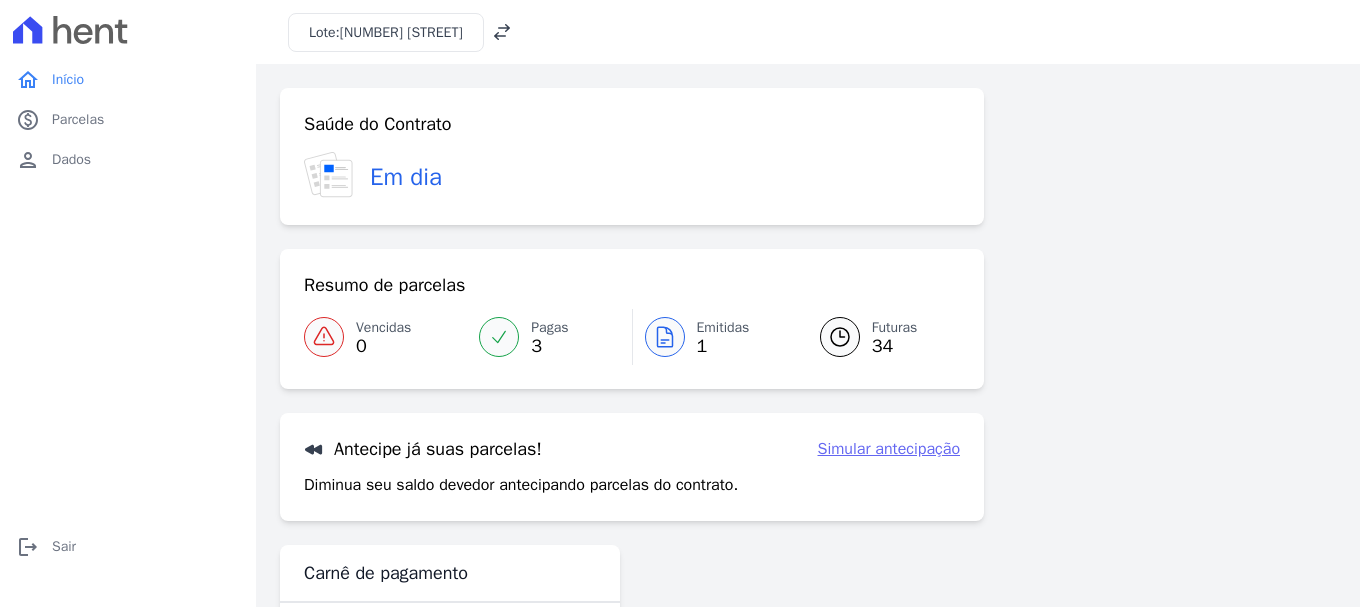 click 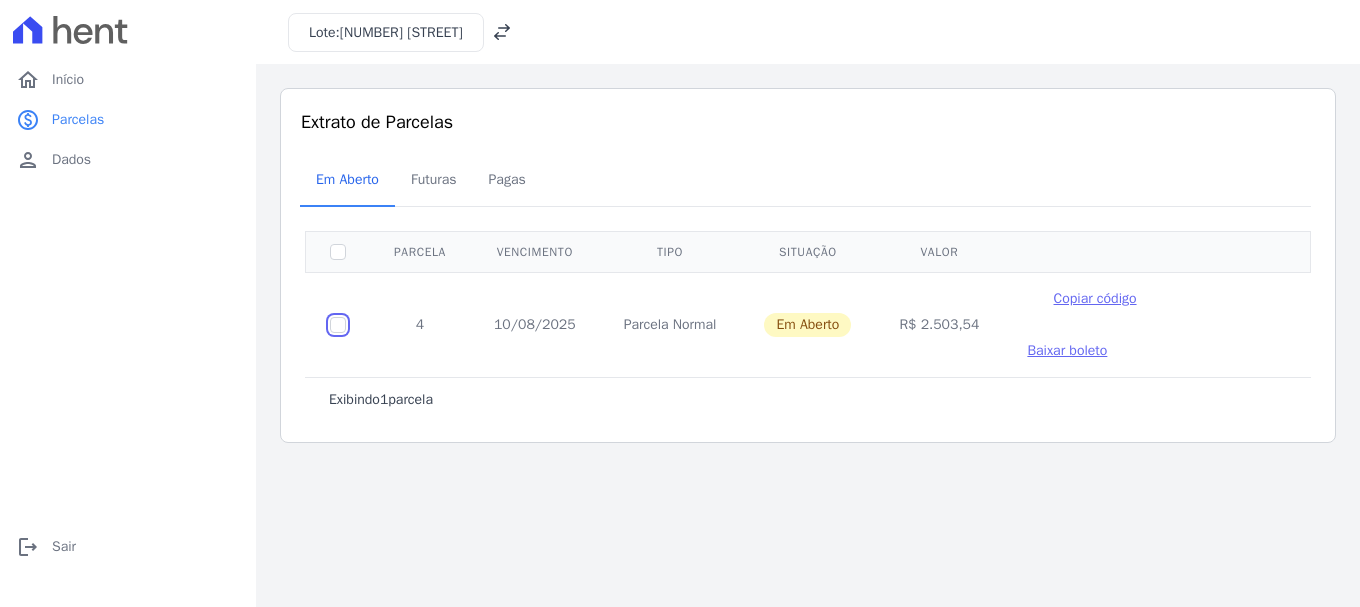 click at bounding box center (338, 325) 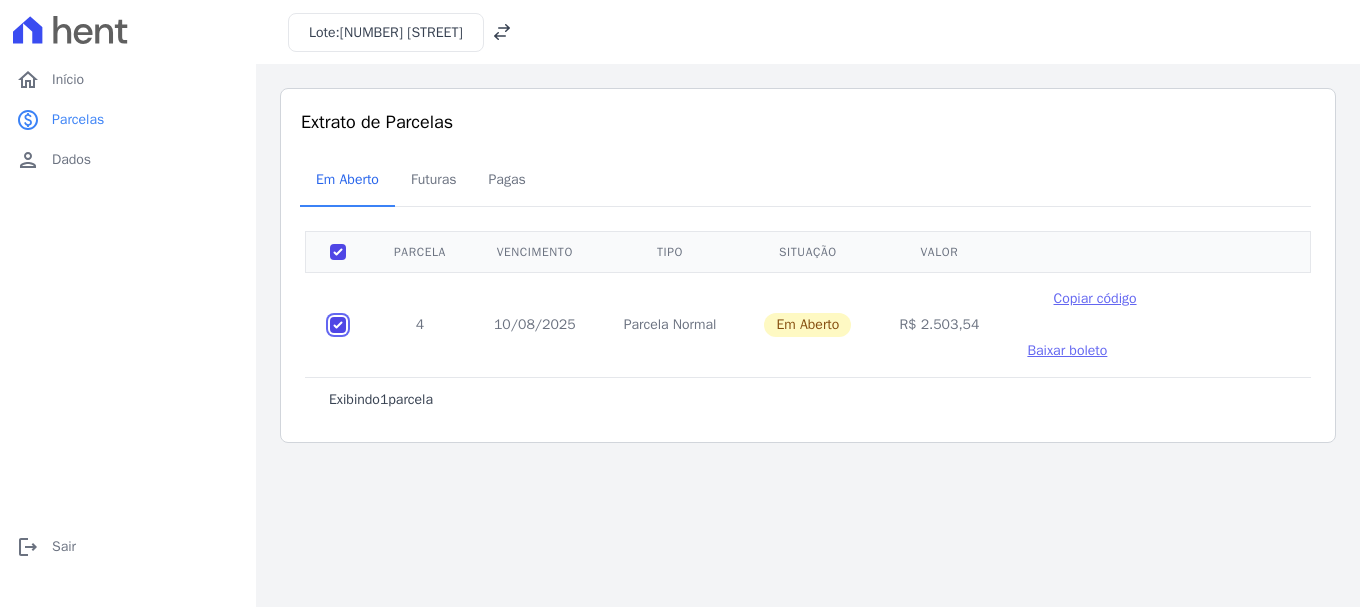 checkbox on "true" 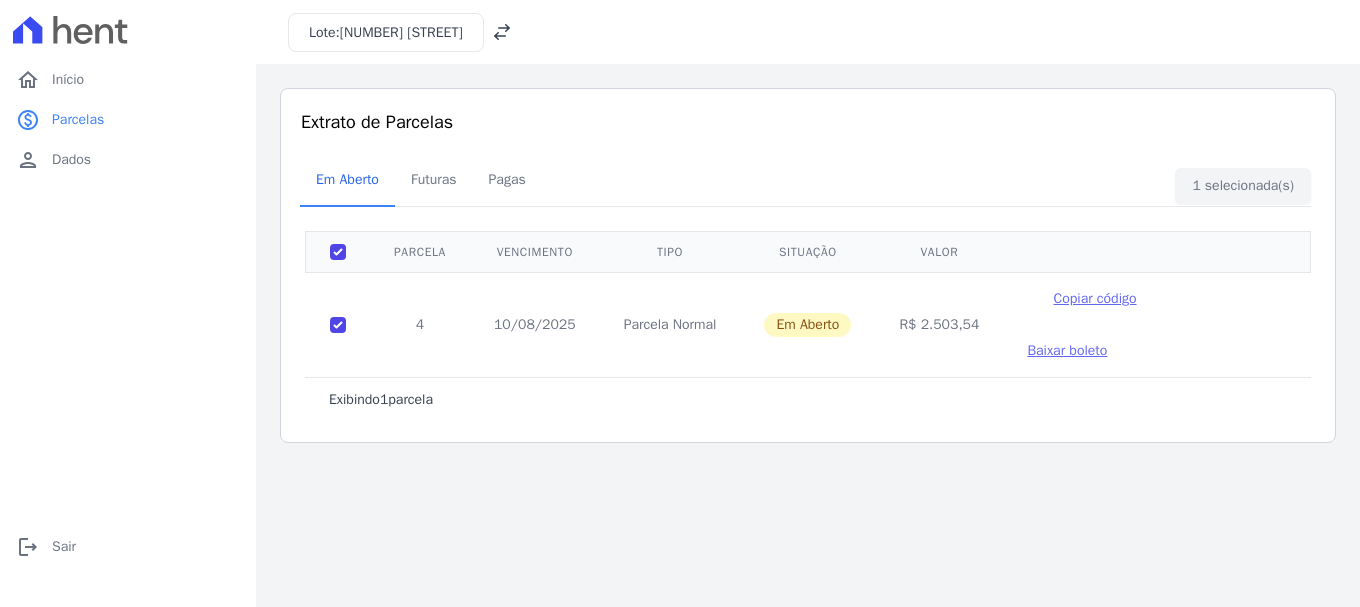 click on "Baixar boleto" at bounding box center (1067, 350) 